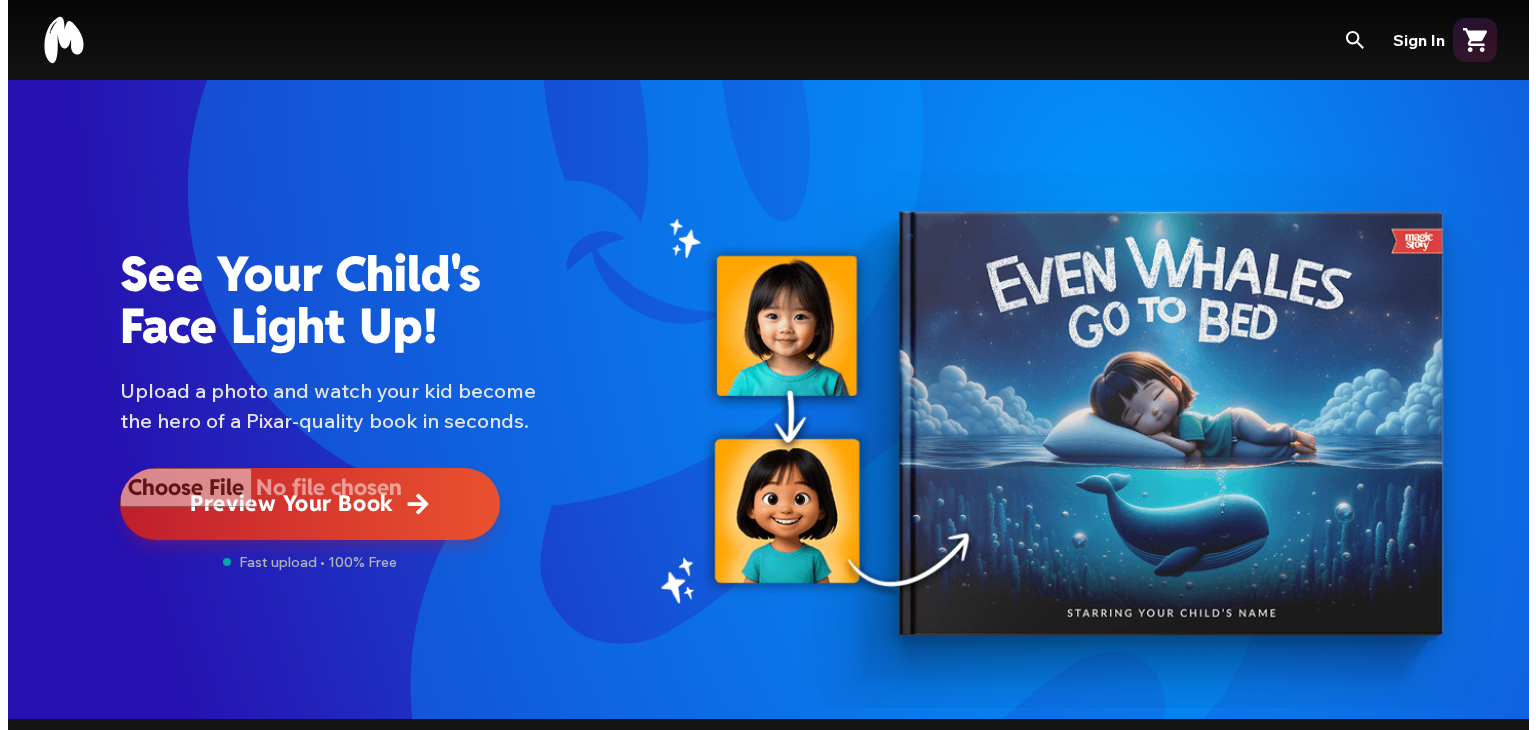 scroll, scrollTop: 0, scrollLeft: 0, axis: both 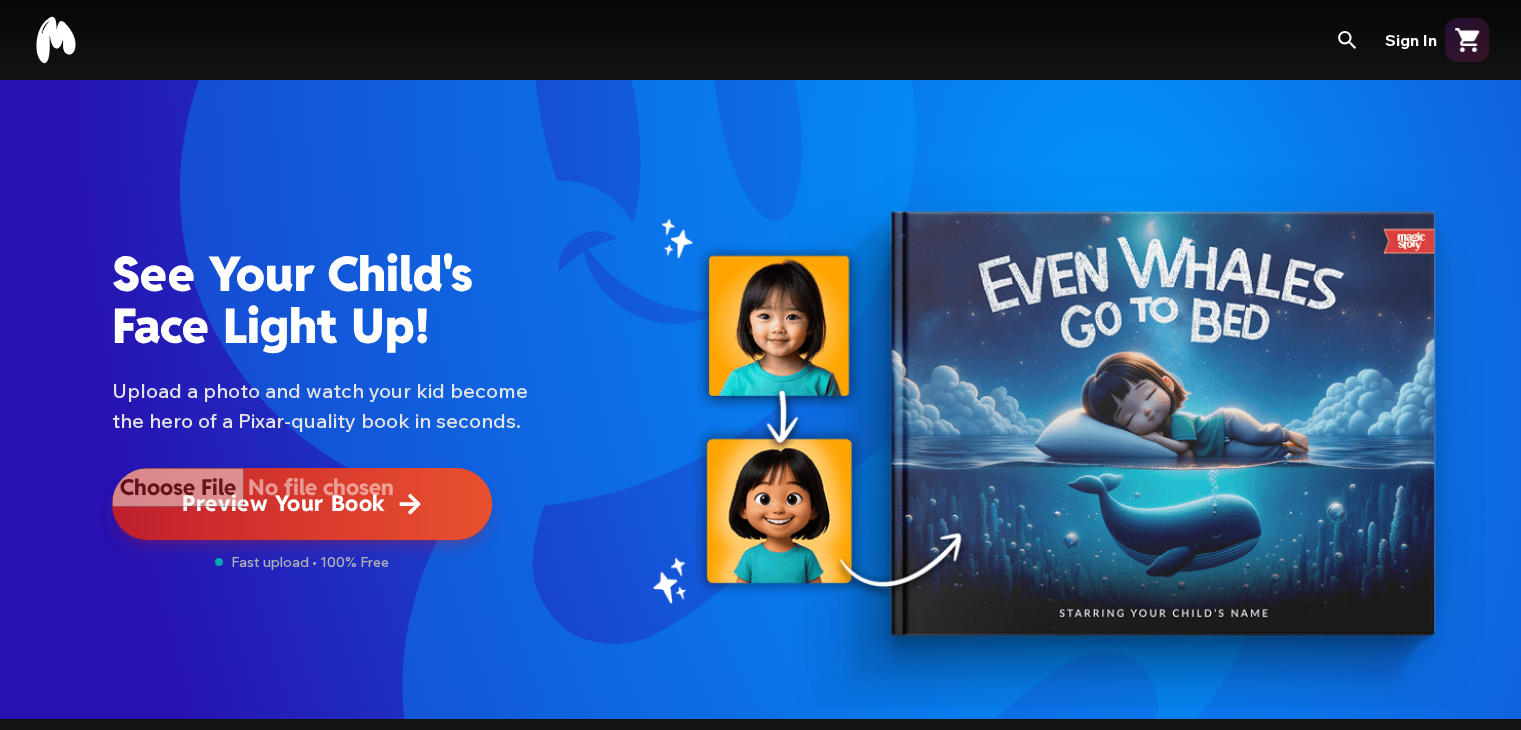 type on "**********" 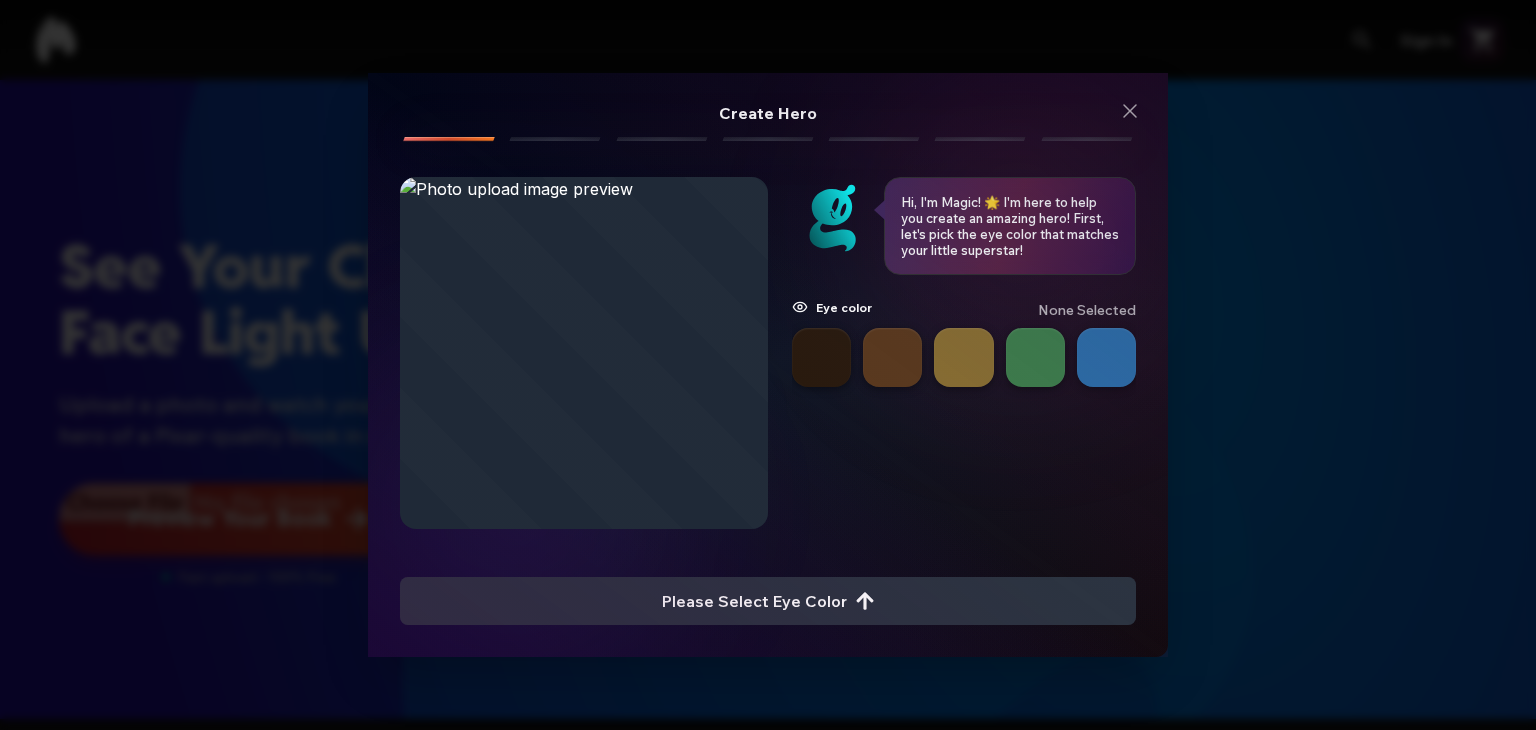 scroll, scrollTop: 0, scrollLeft: 0, axis: both 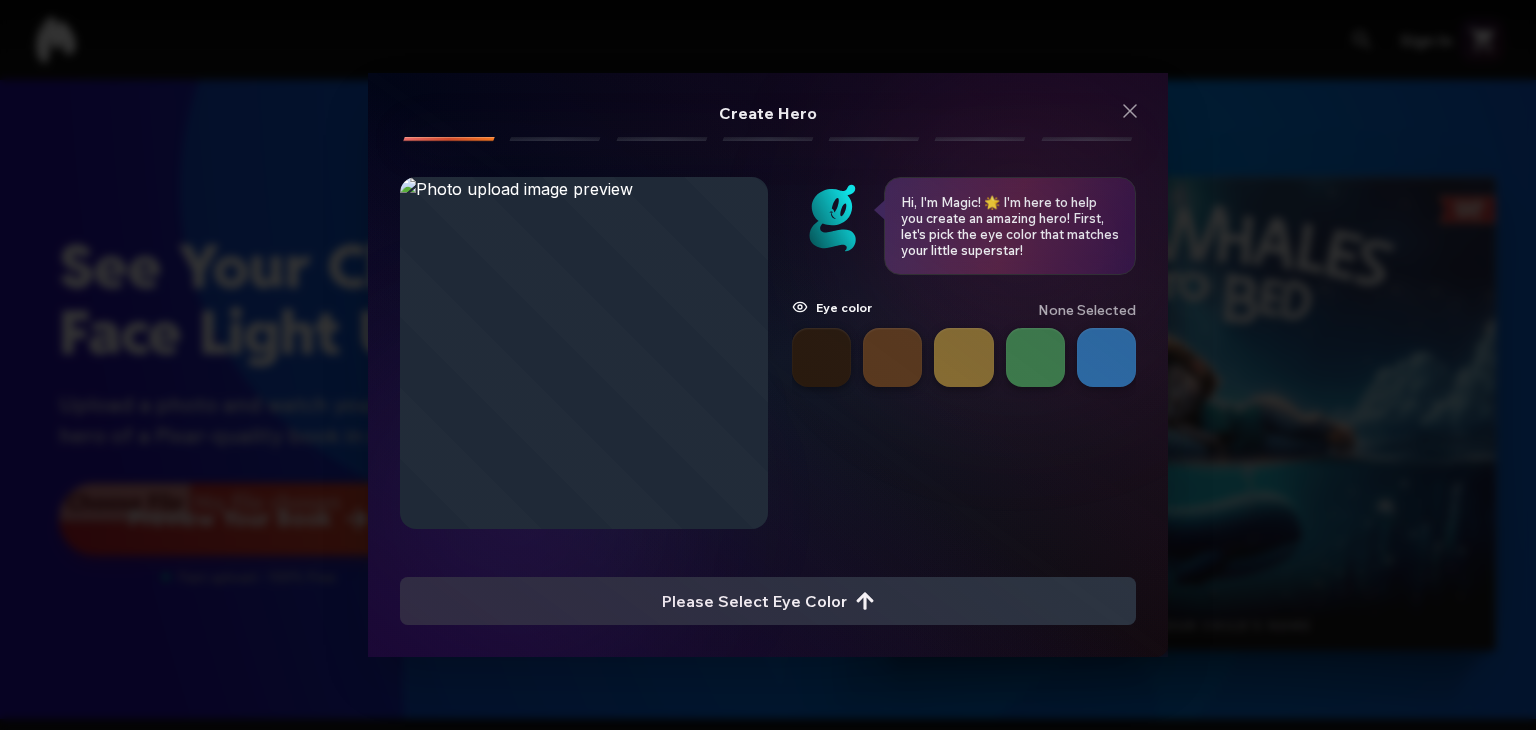 click at bounding box center [963, 357] 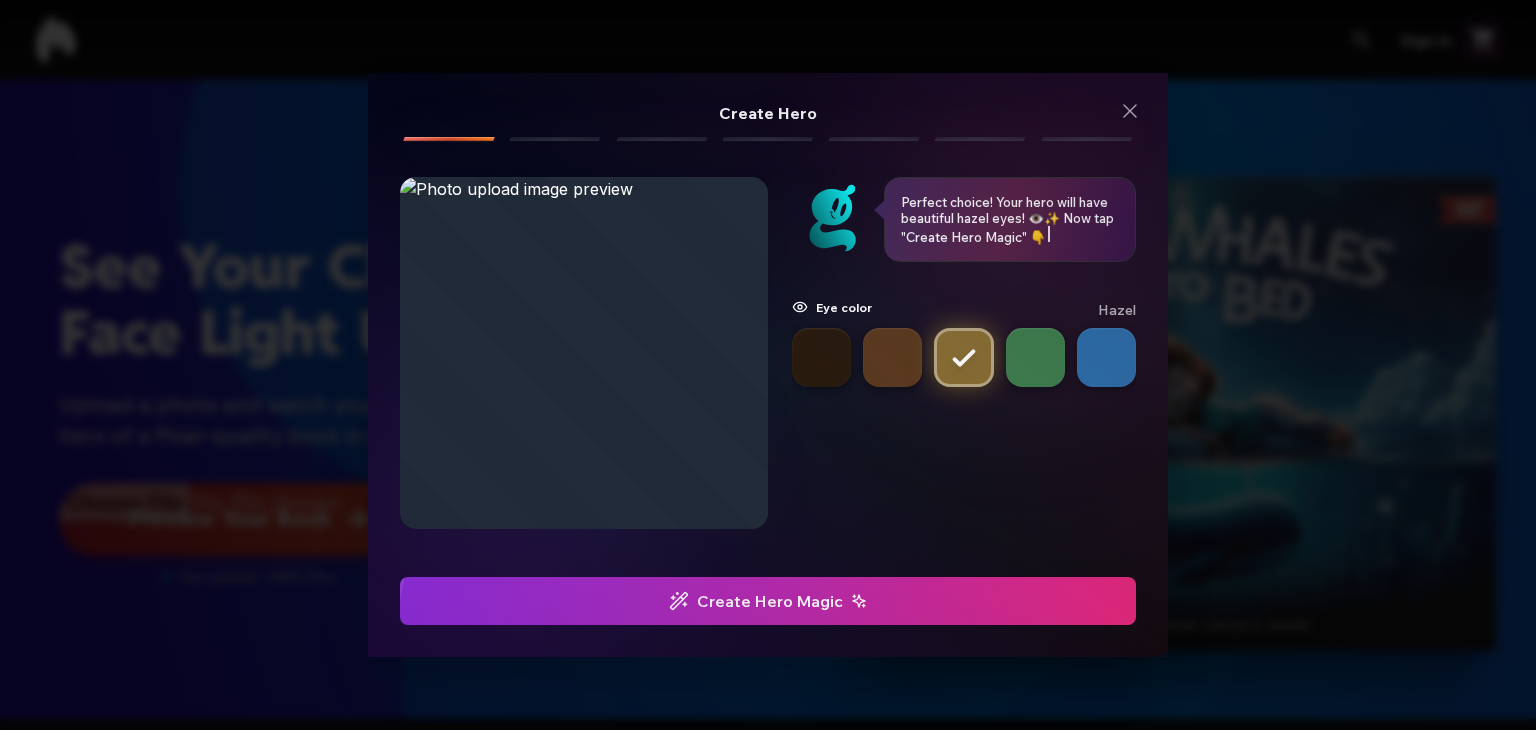 click at bounding box center (768, 601) 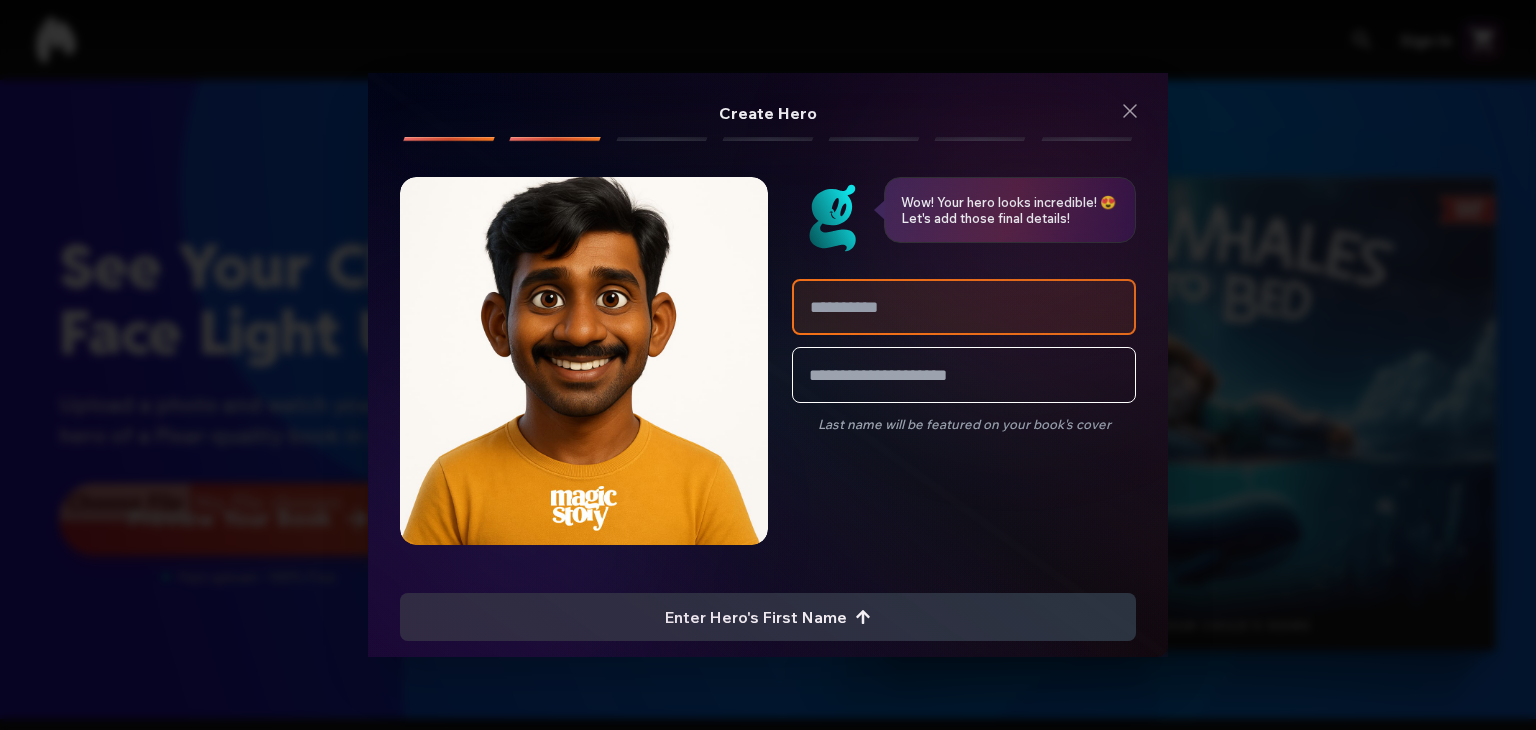 click at bounding box center [584, 361] 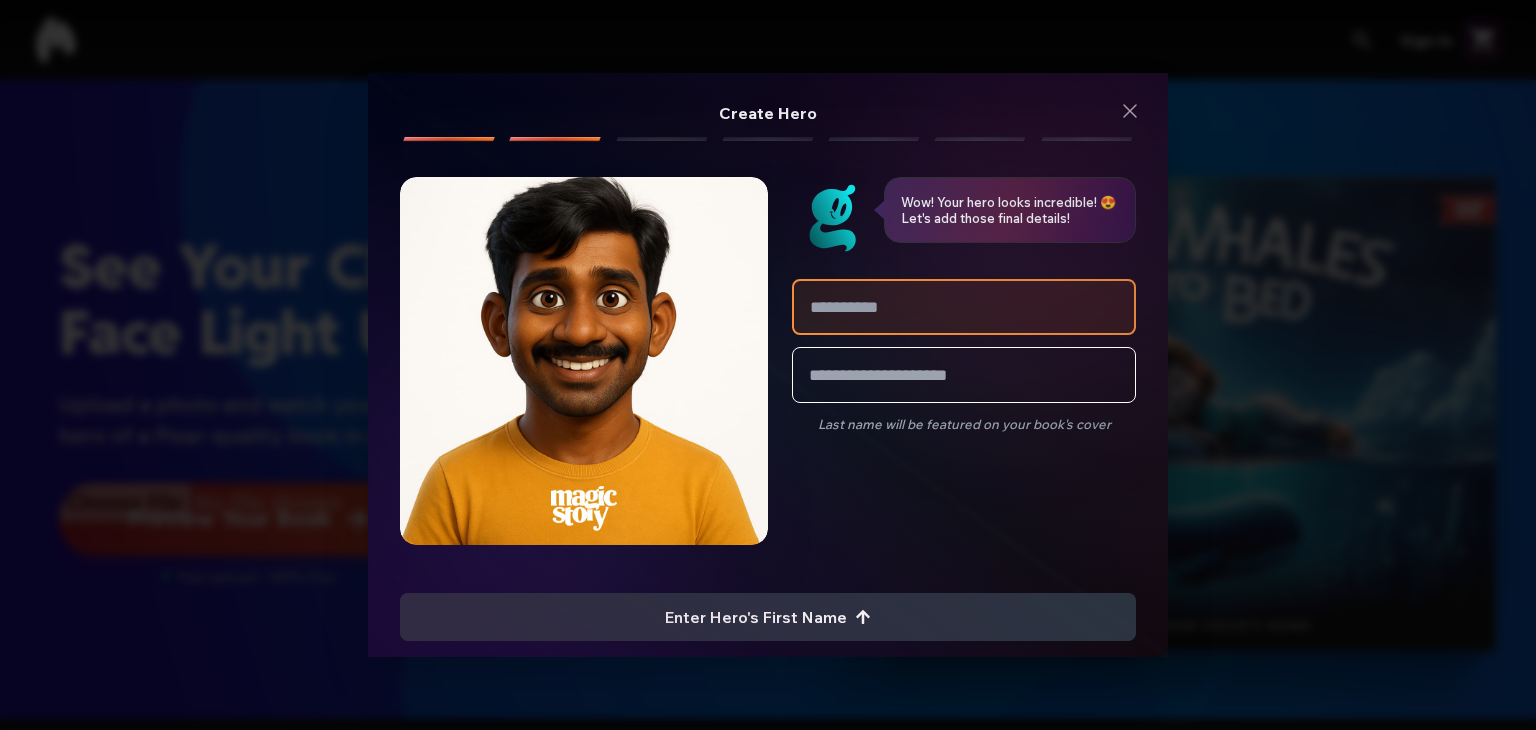 click at bounding box center [964, 307] 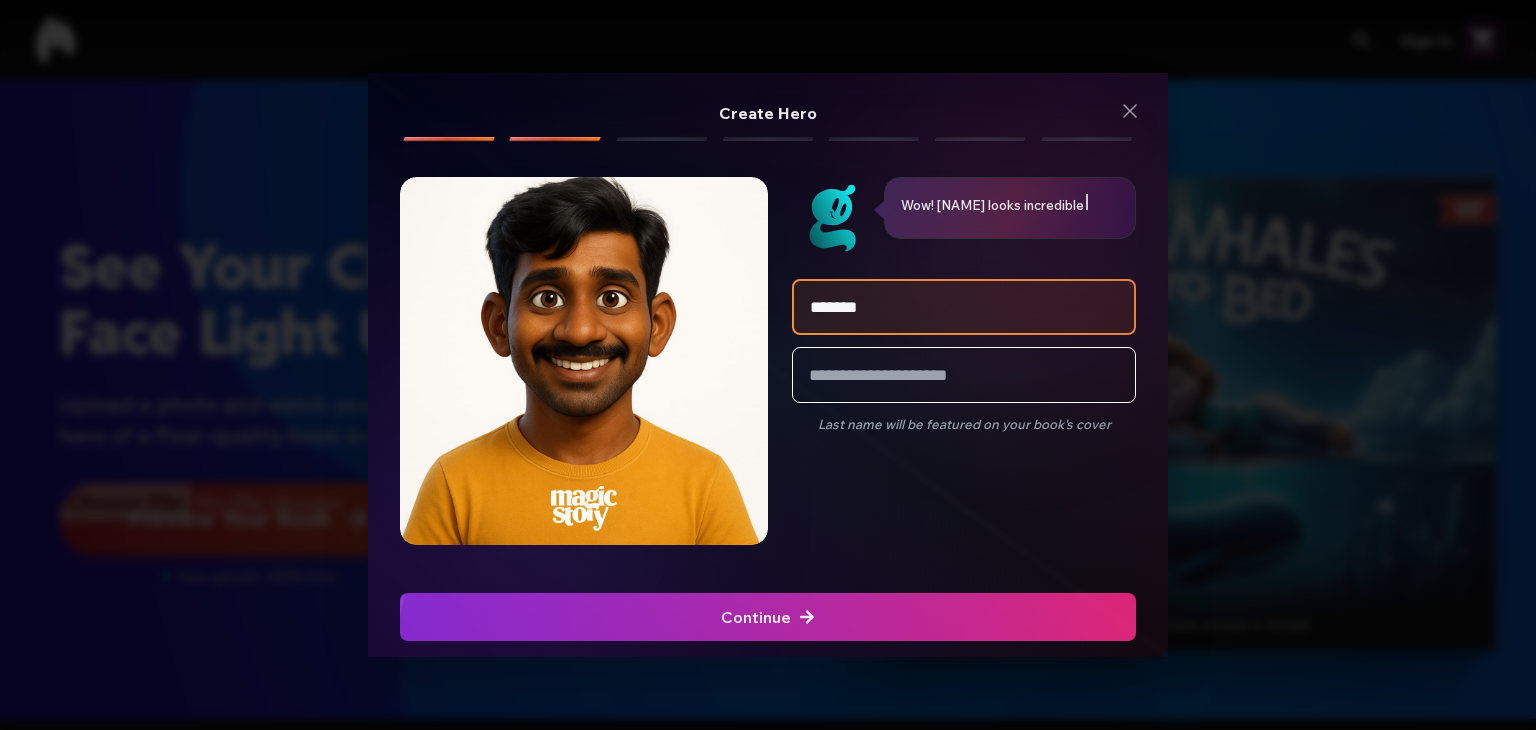 type on "*******" 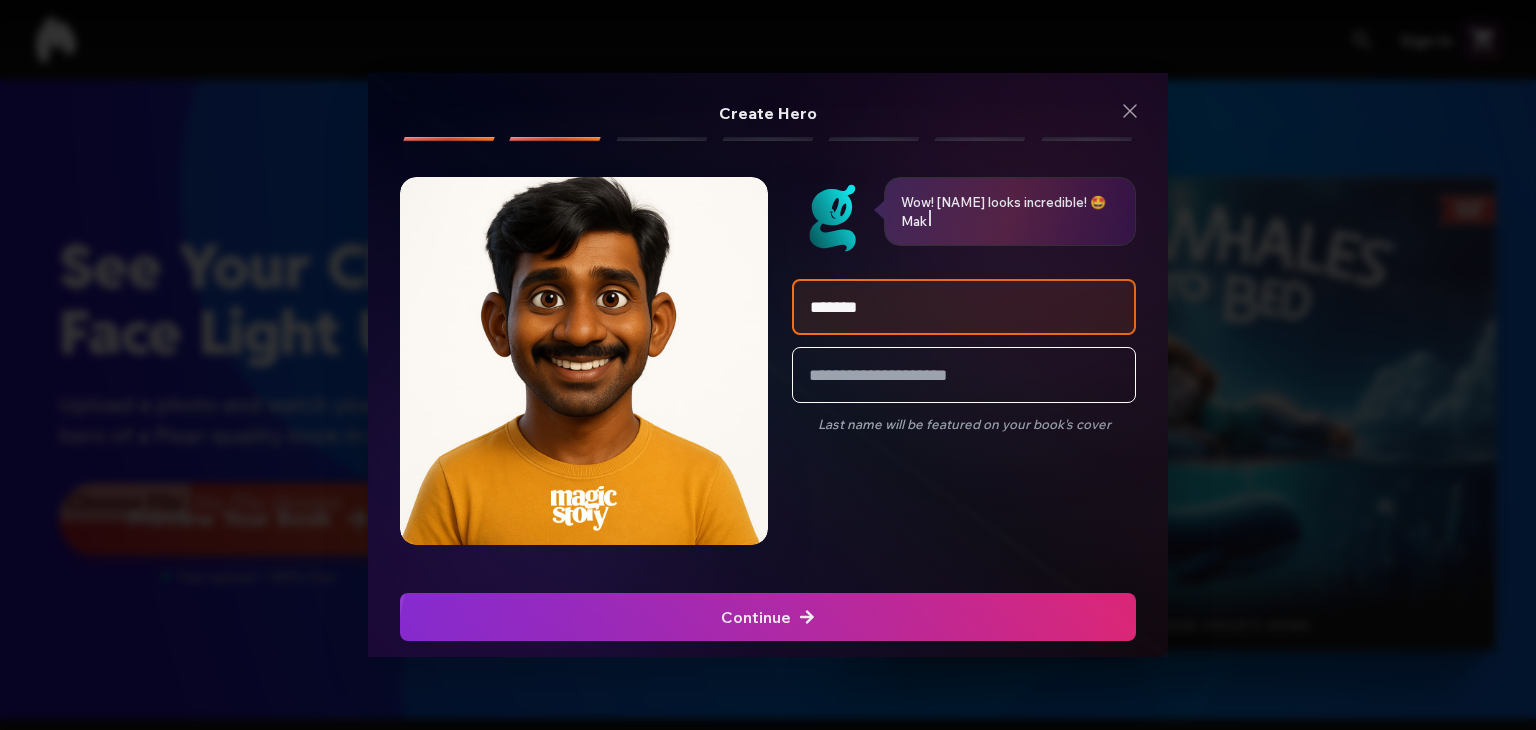 click on "Continue" at bounding box center [768, 617] 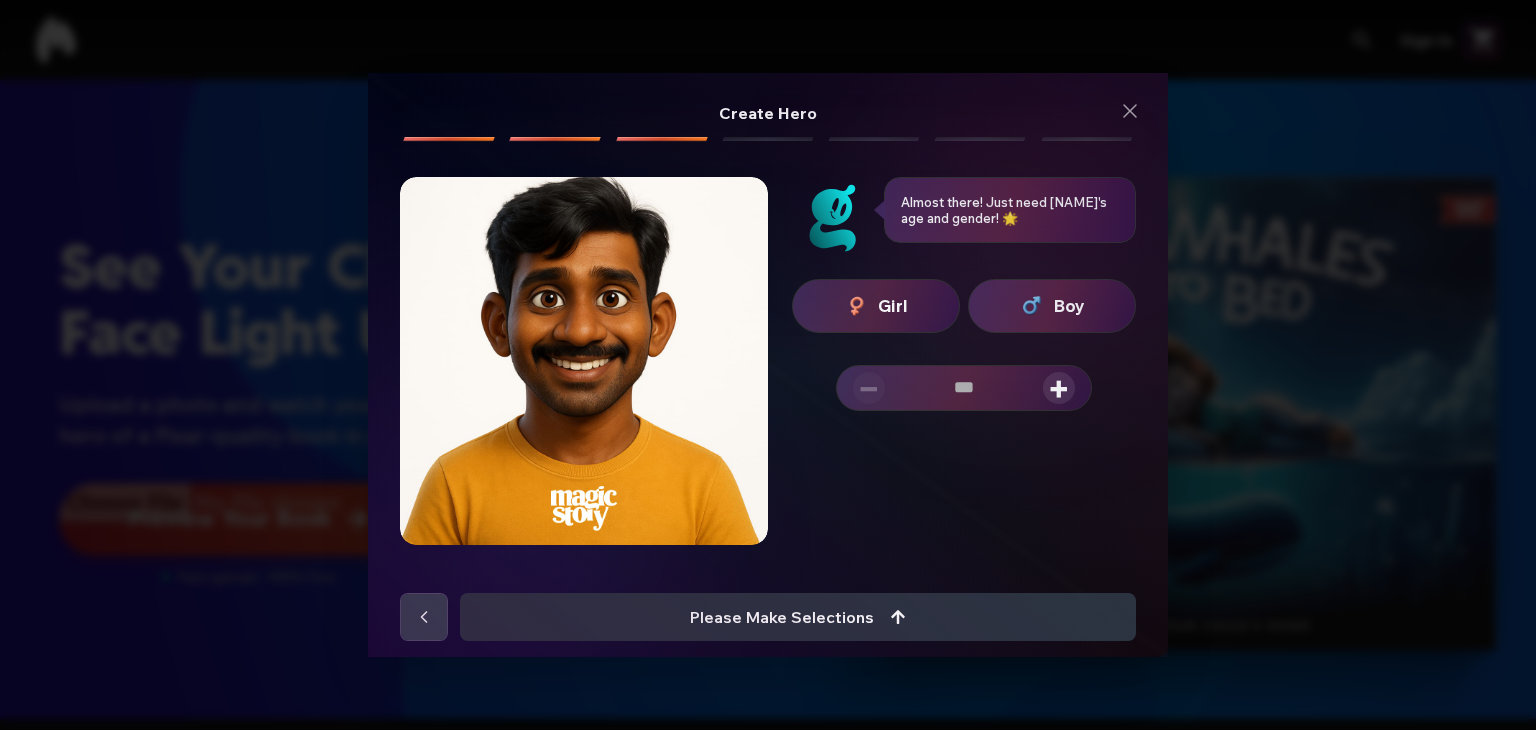 click on "+" at bounding box center (1059, 388) 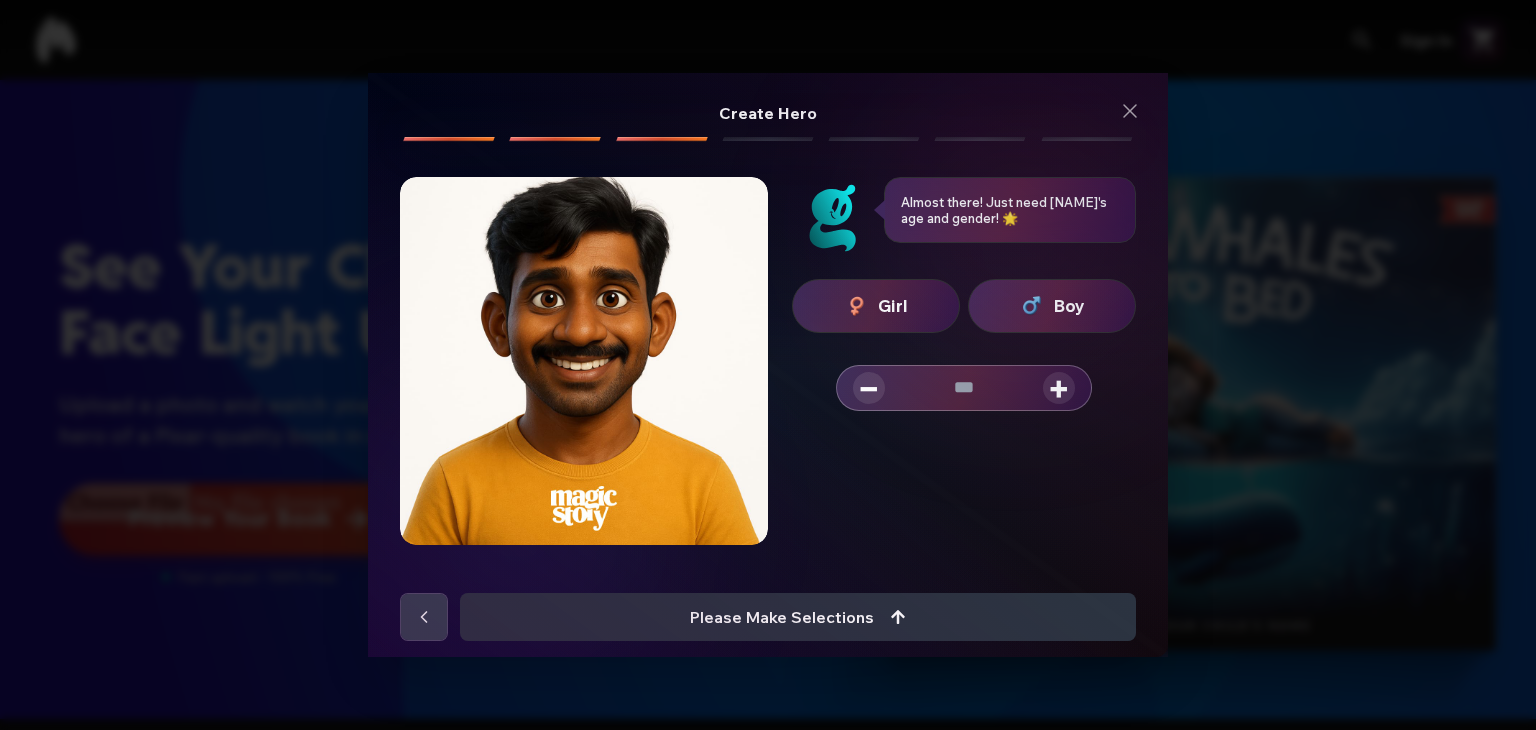click on "+" at bounding box center [1059, 388] 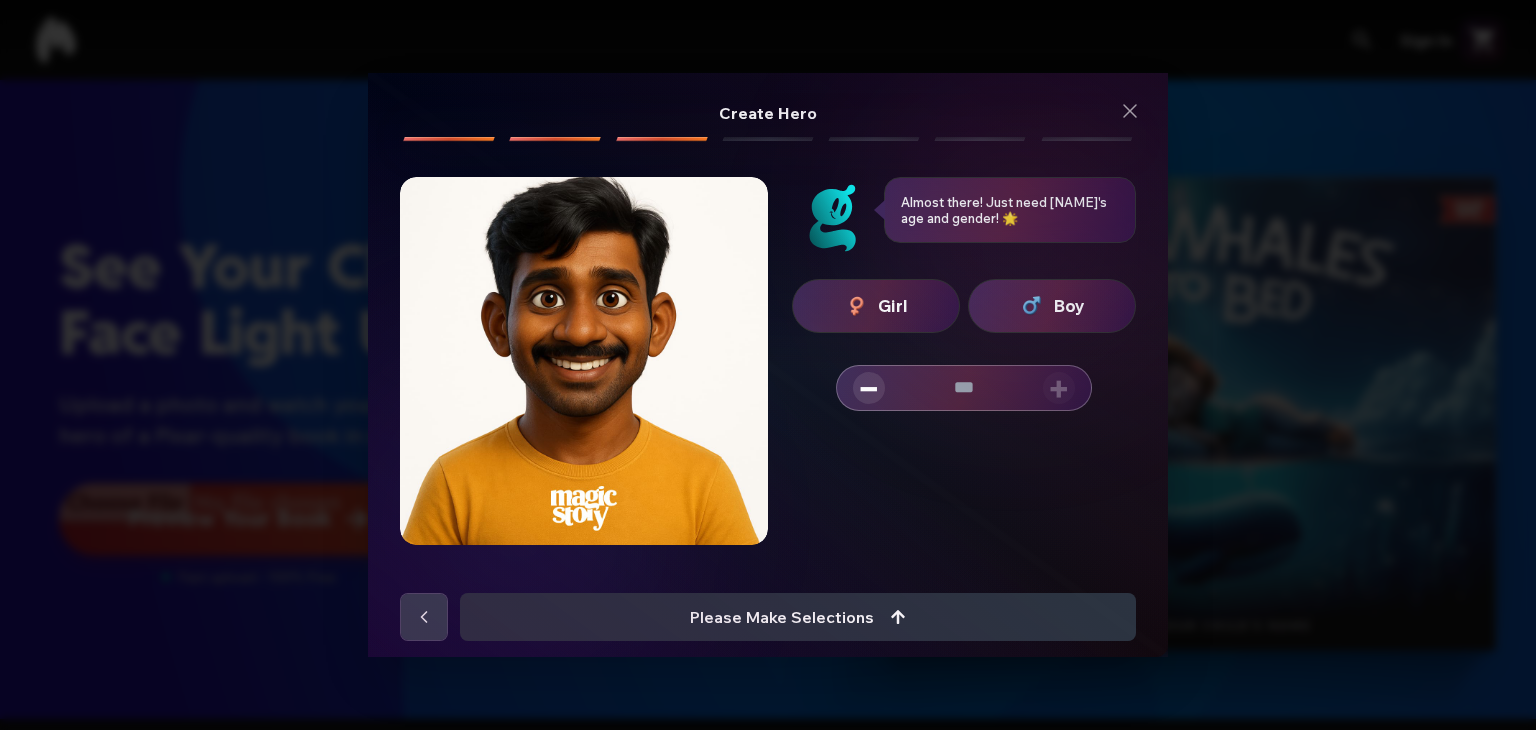 click on "−" at bounding box center [869, 388] 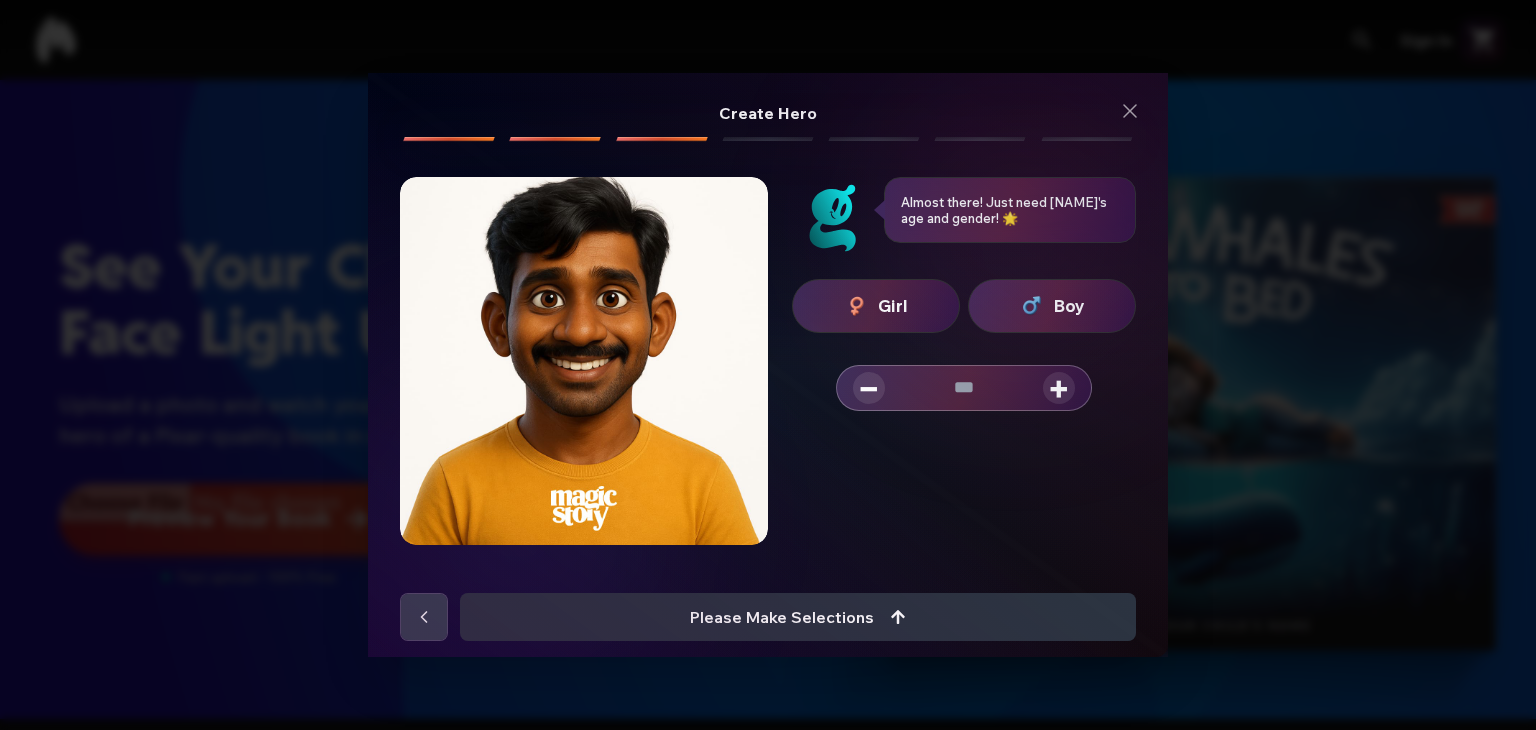 click on "Boy" at bounding box center [1069, 306] 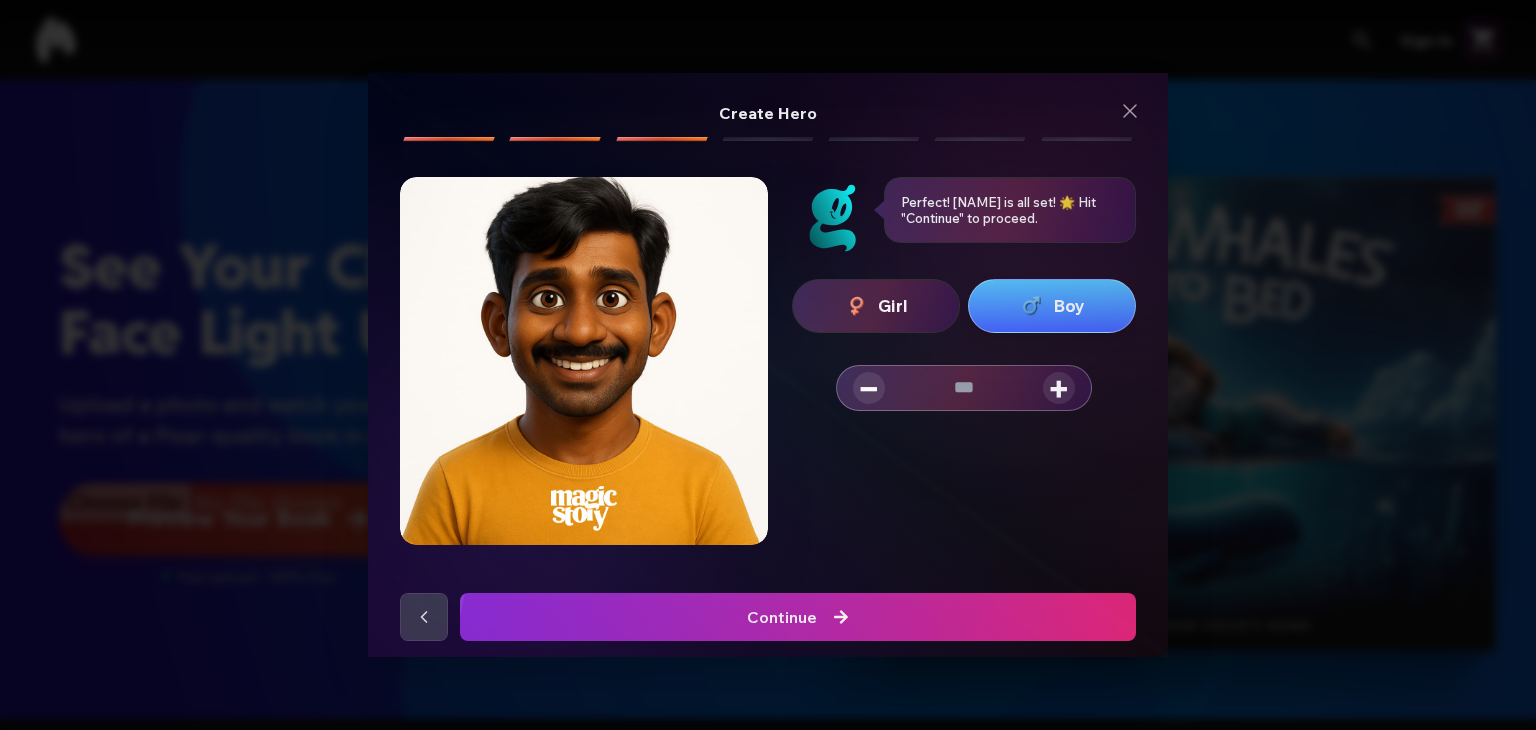 click at bounding box center [798, 617] 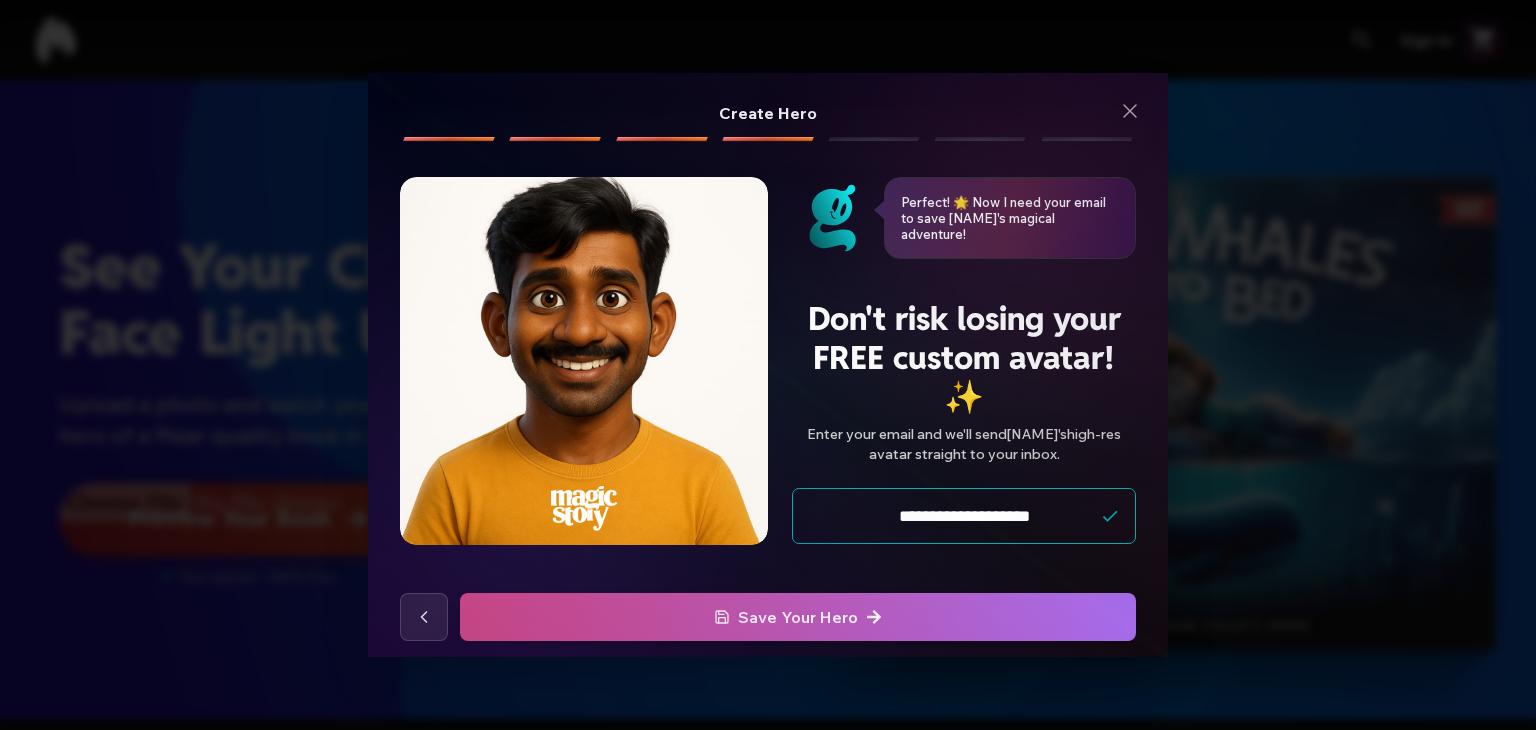 type on "**********" 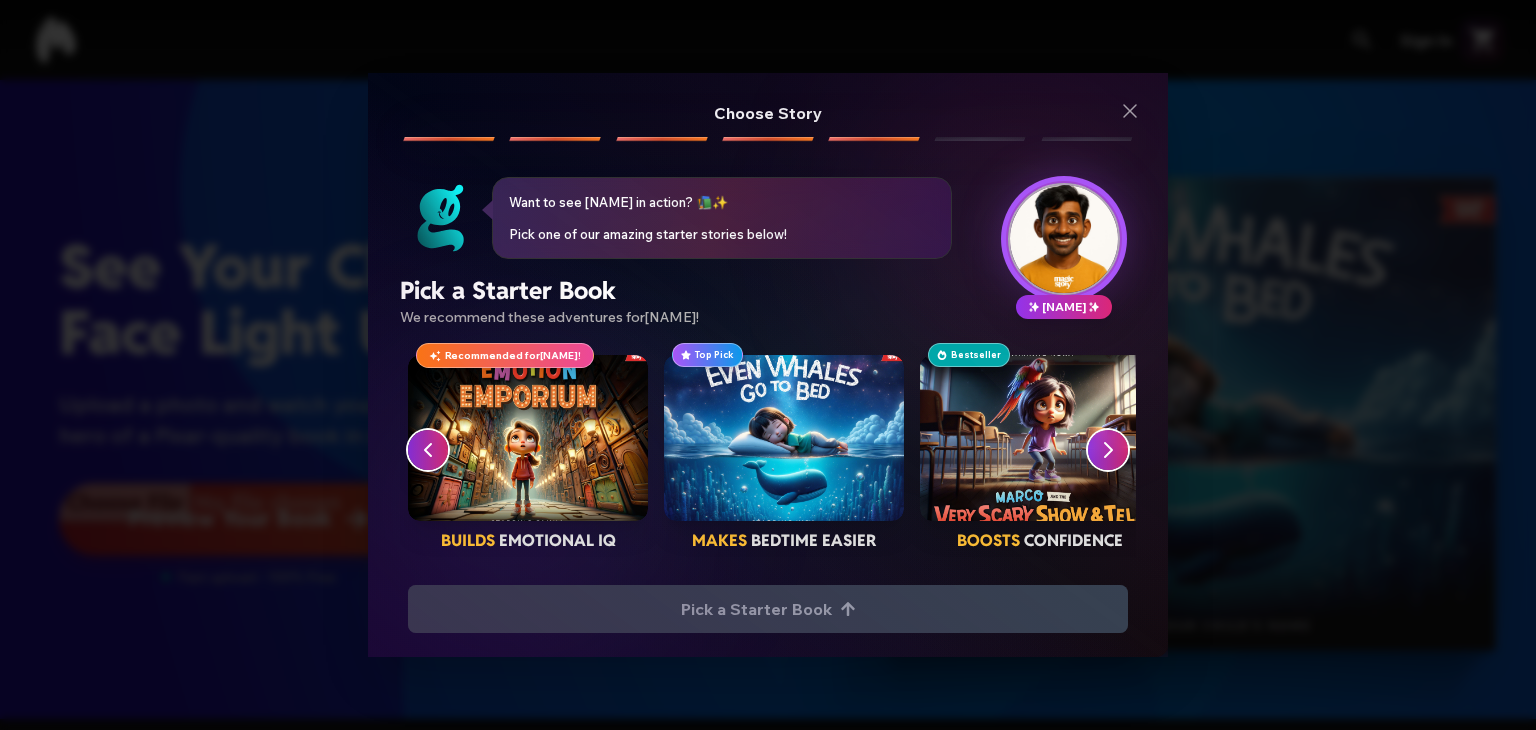click at bounding box center (1040, 438) 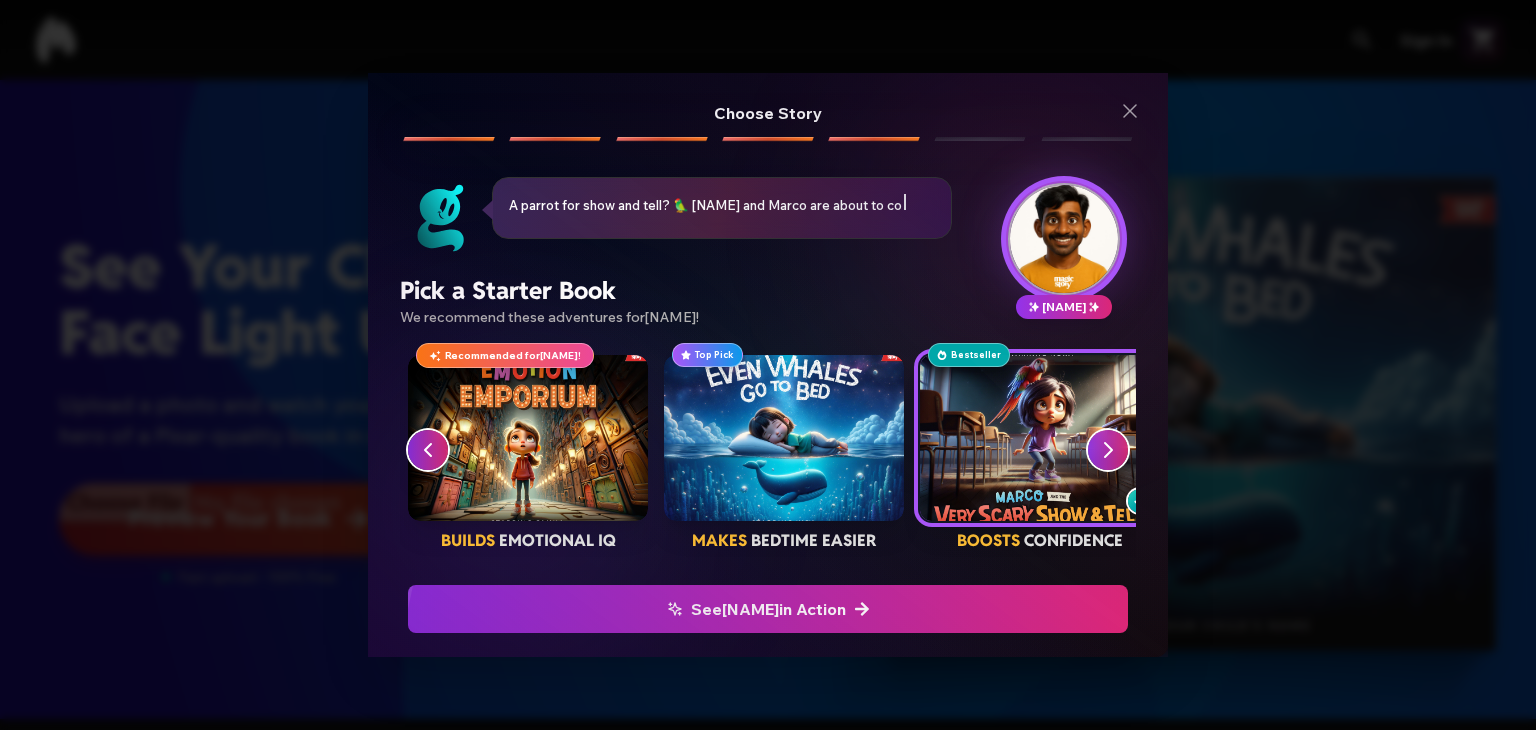click on "See  [NAME]  in Action" at bounding box center (768, 609) 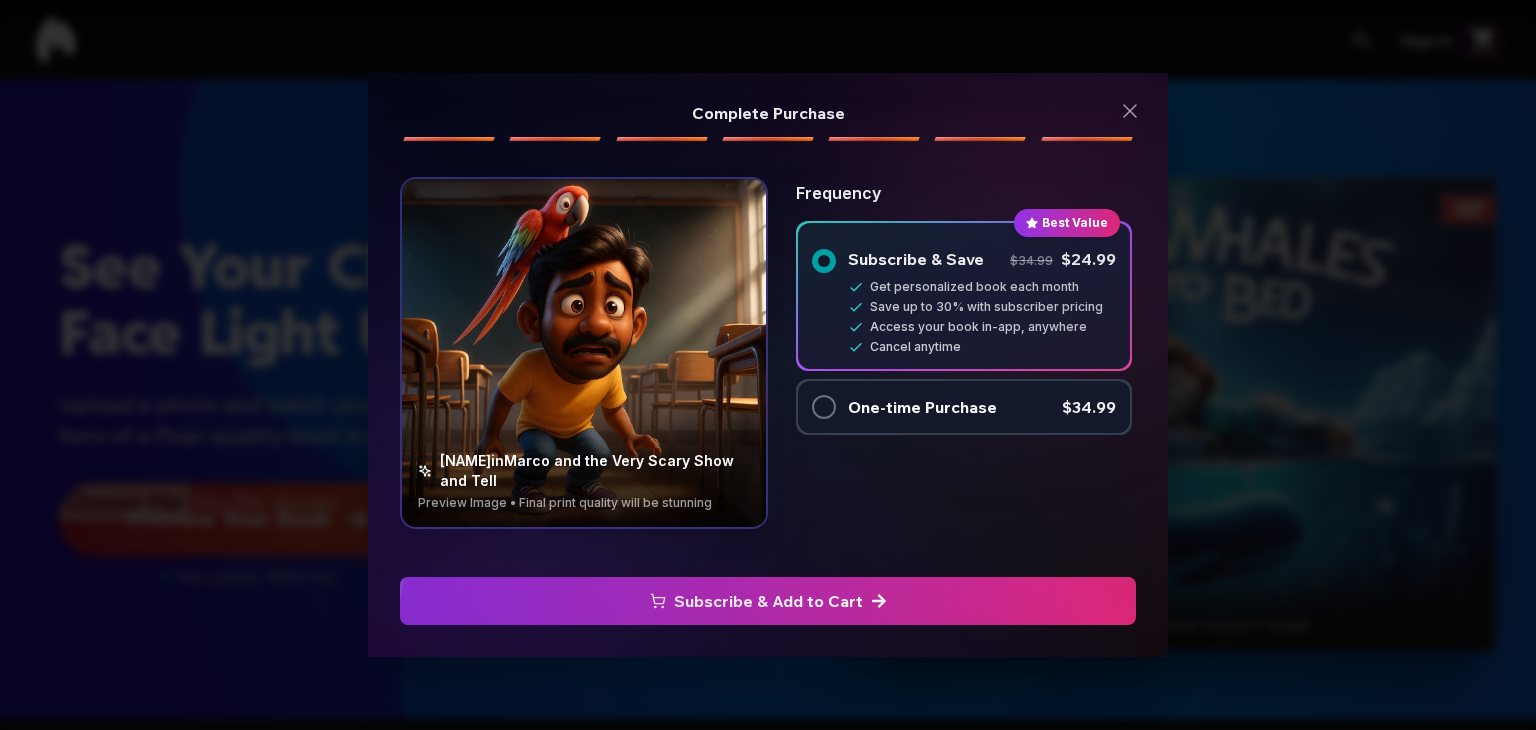 click at bounding box center (-688, 601) 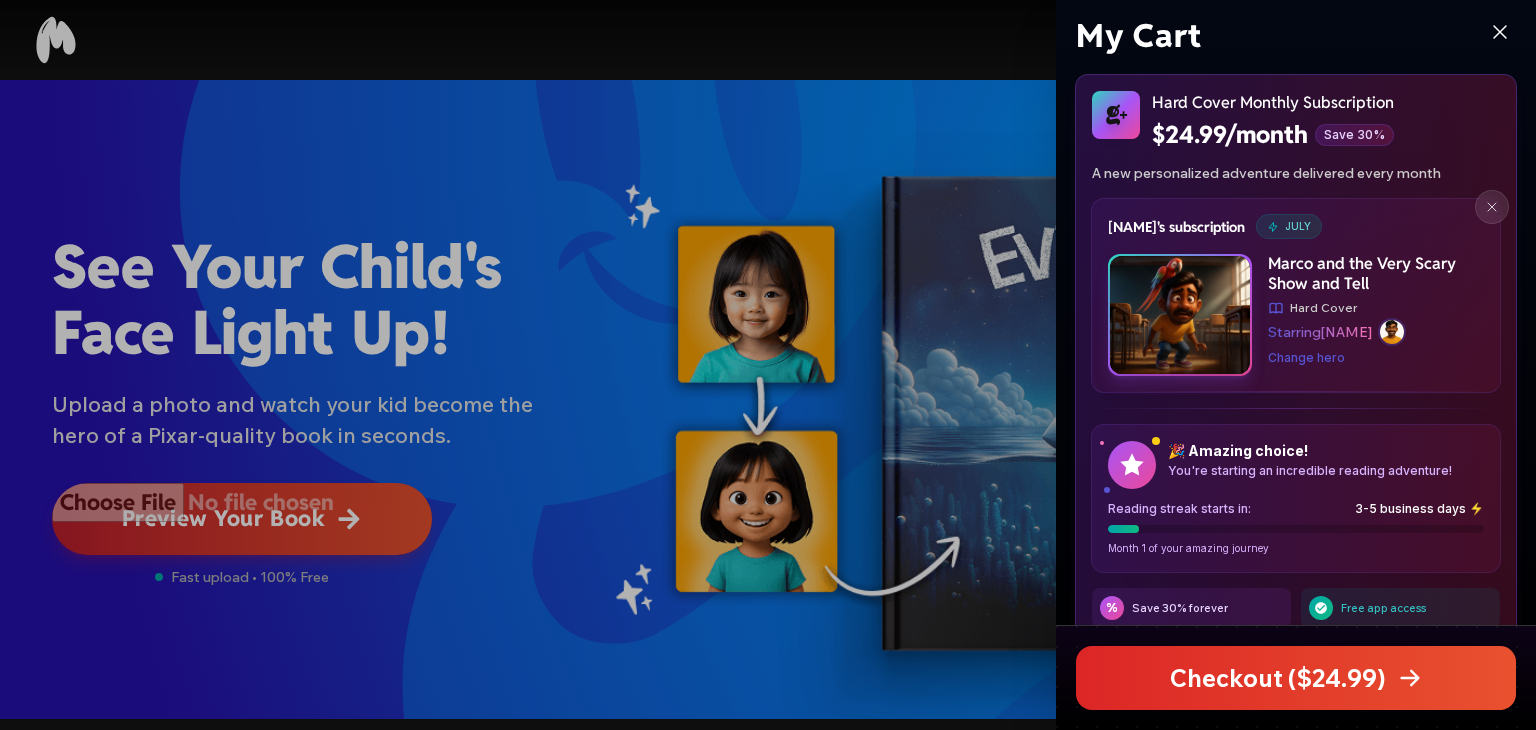 click at bounding box center [1180, 315] 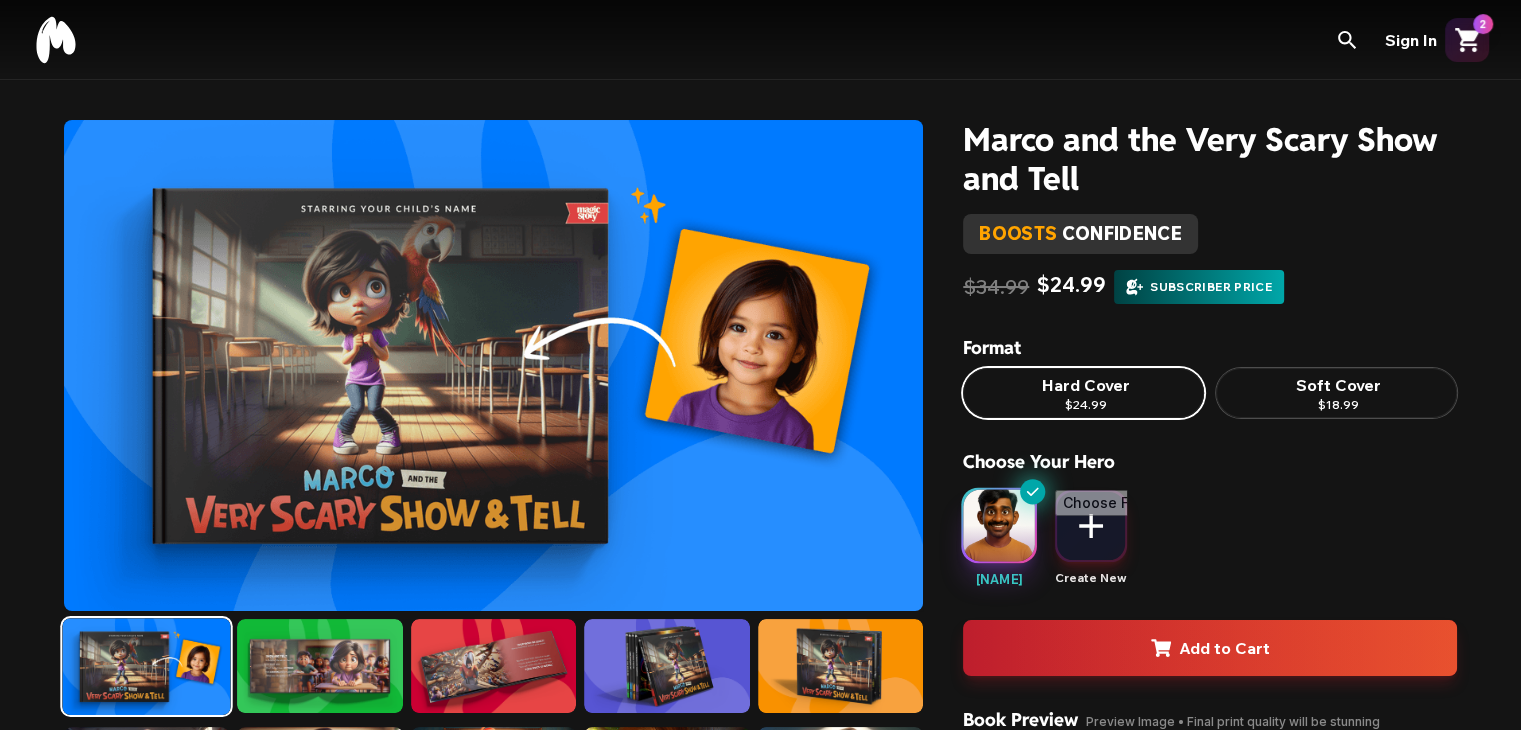 click at bounding box center [998, 525] 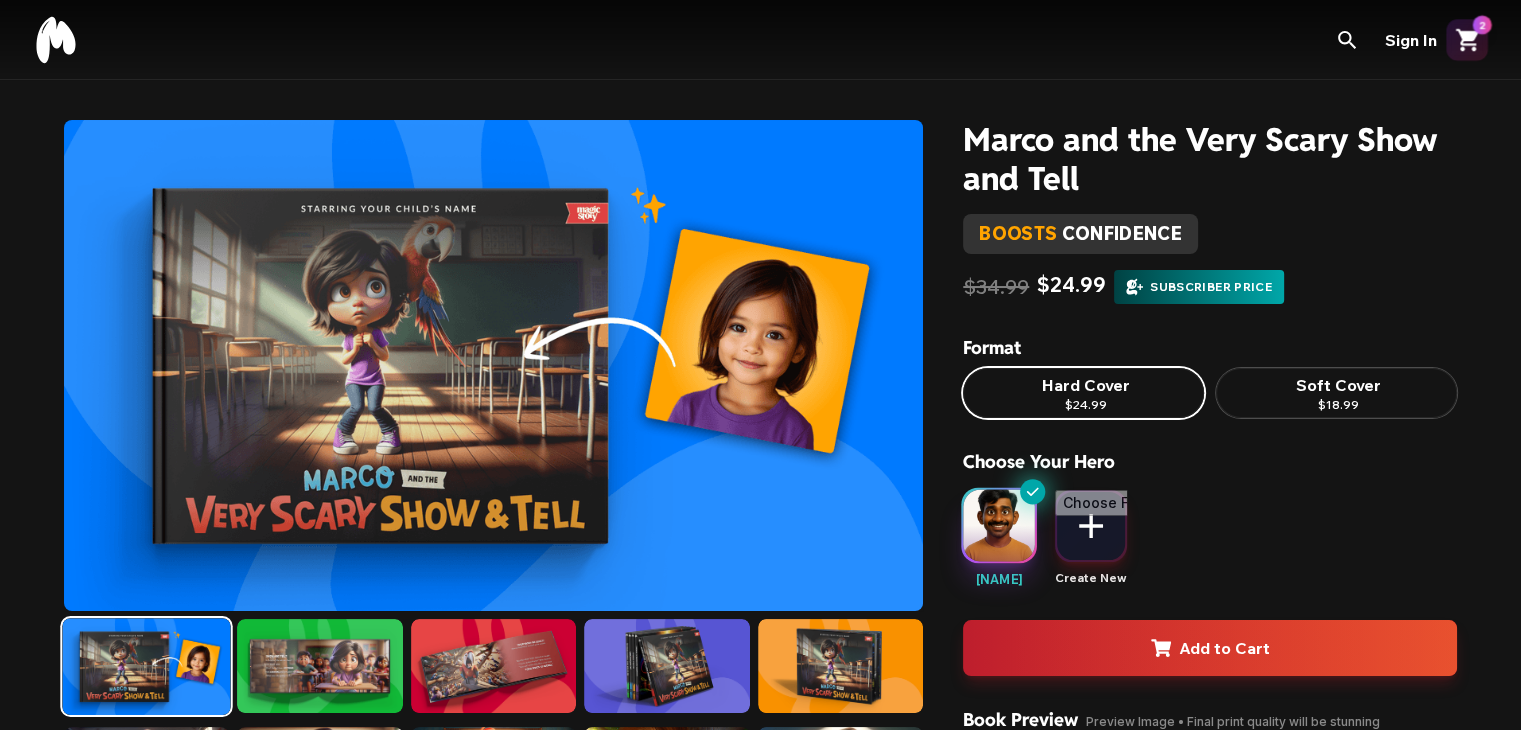click 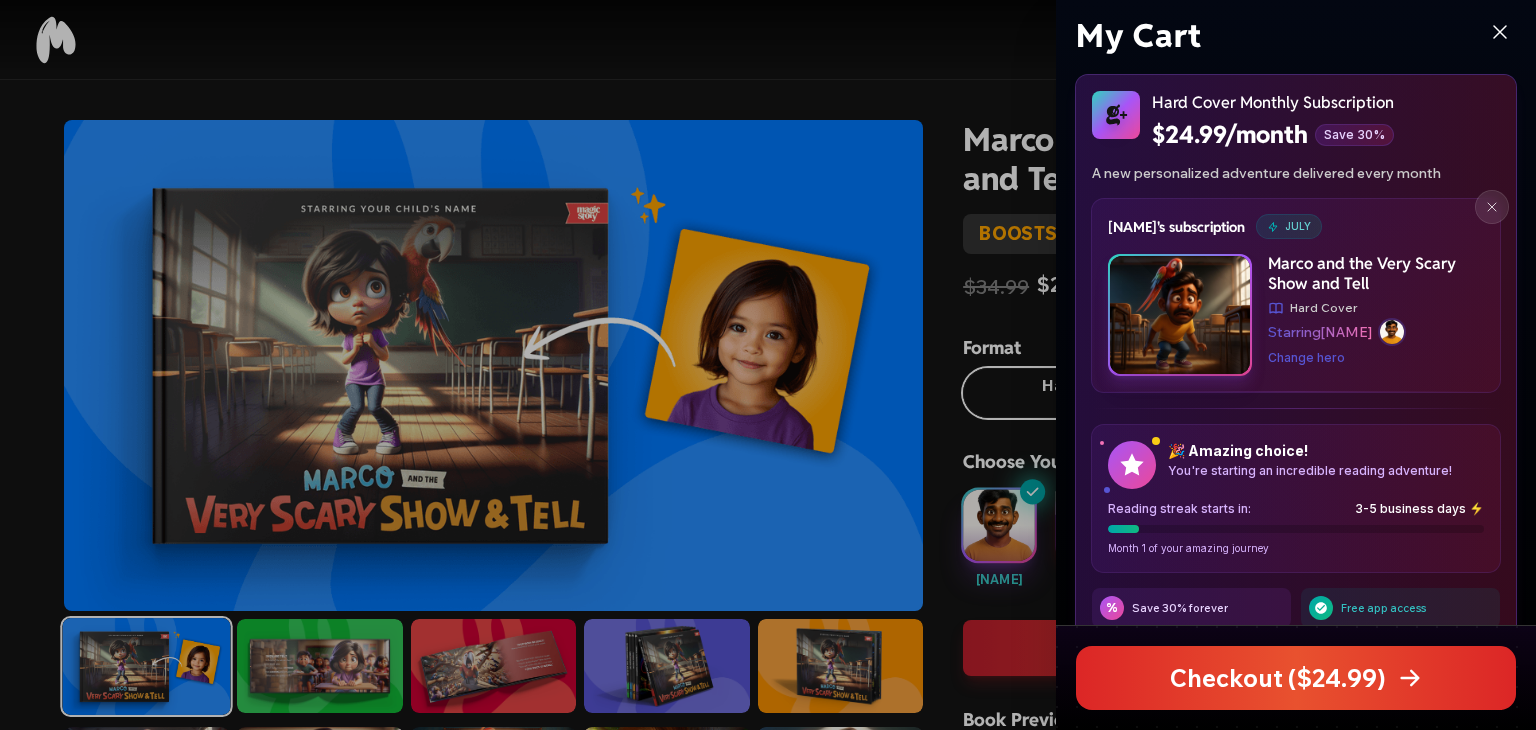 click at bounding box center (1180, 315) 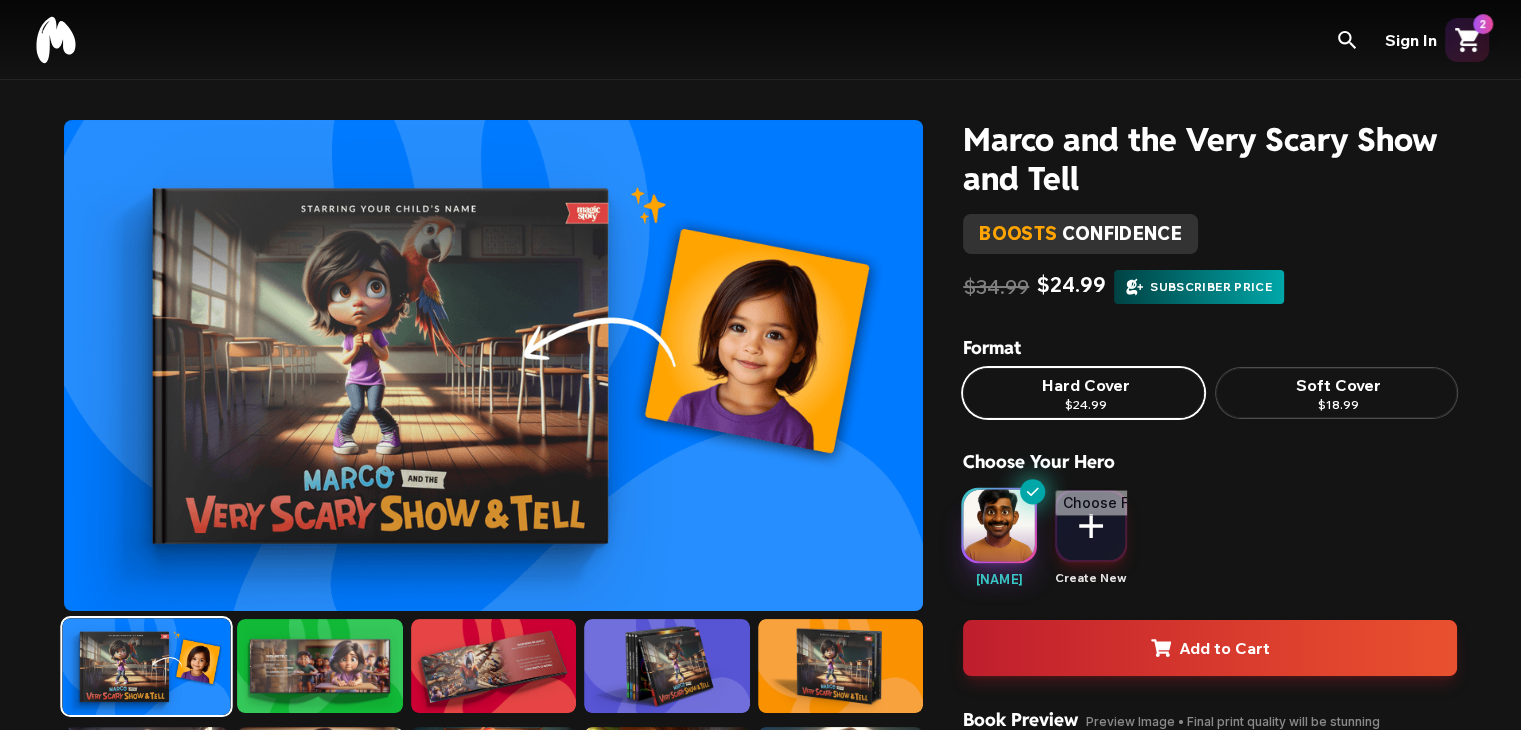 click at bounding box center (998, 525) 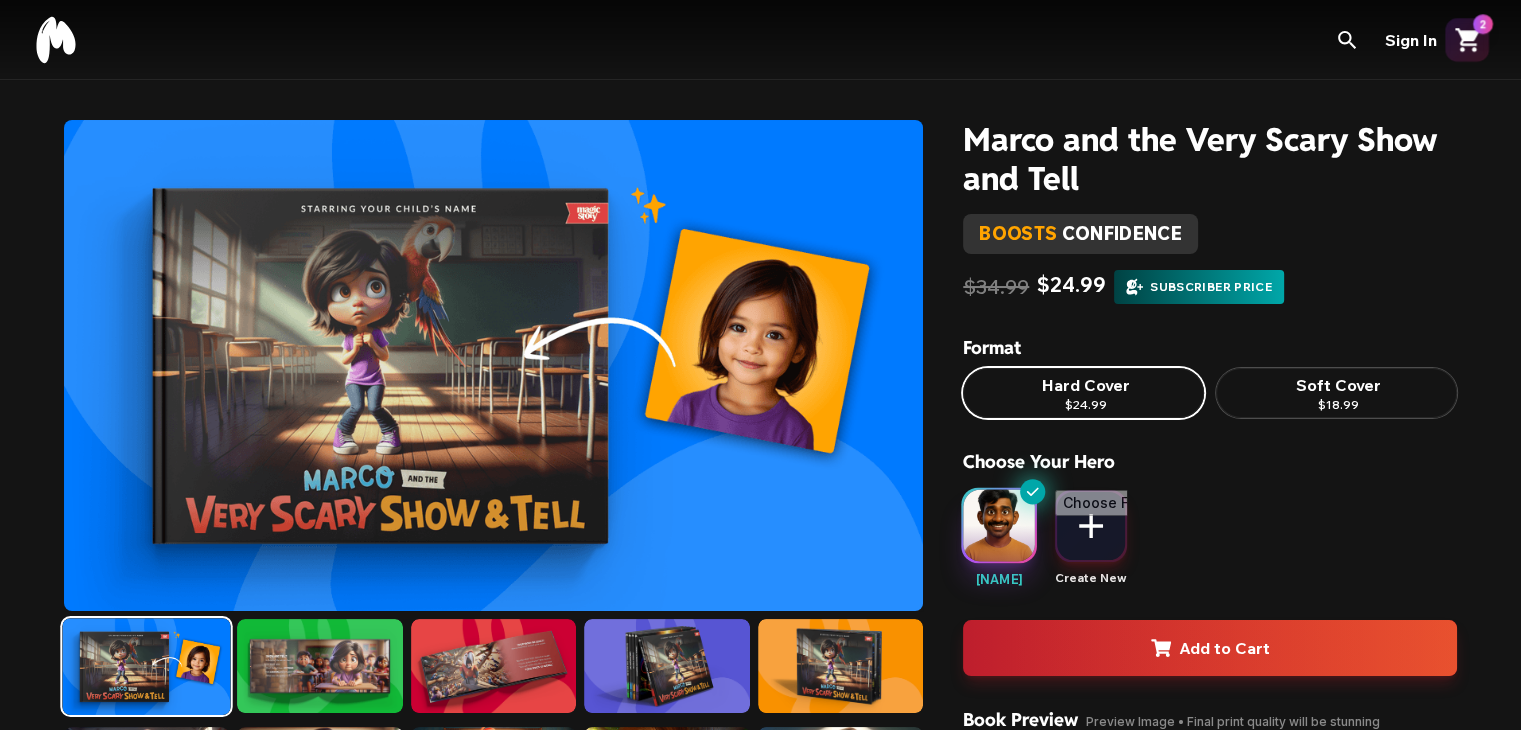 click 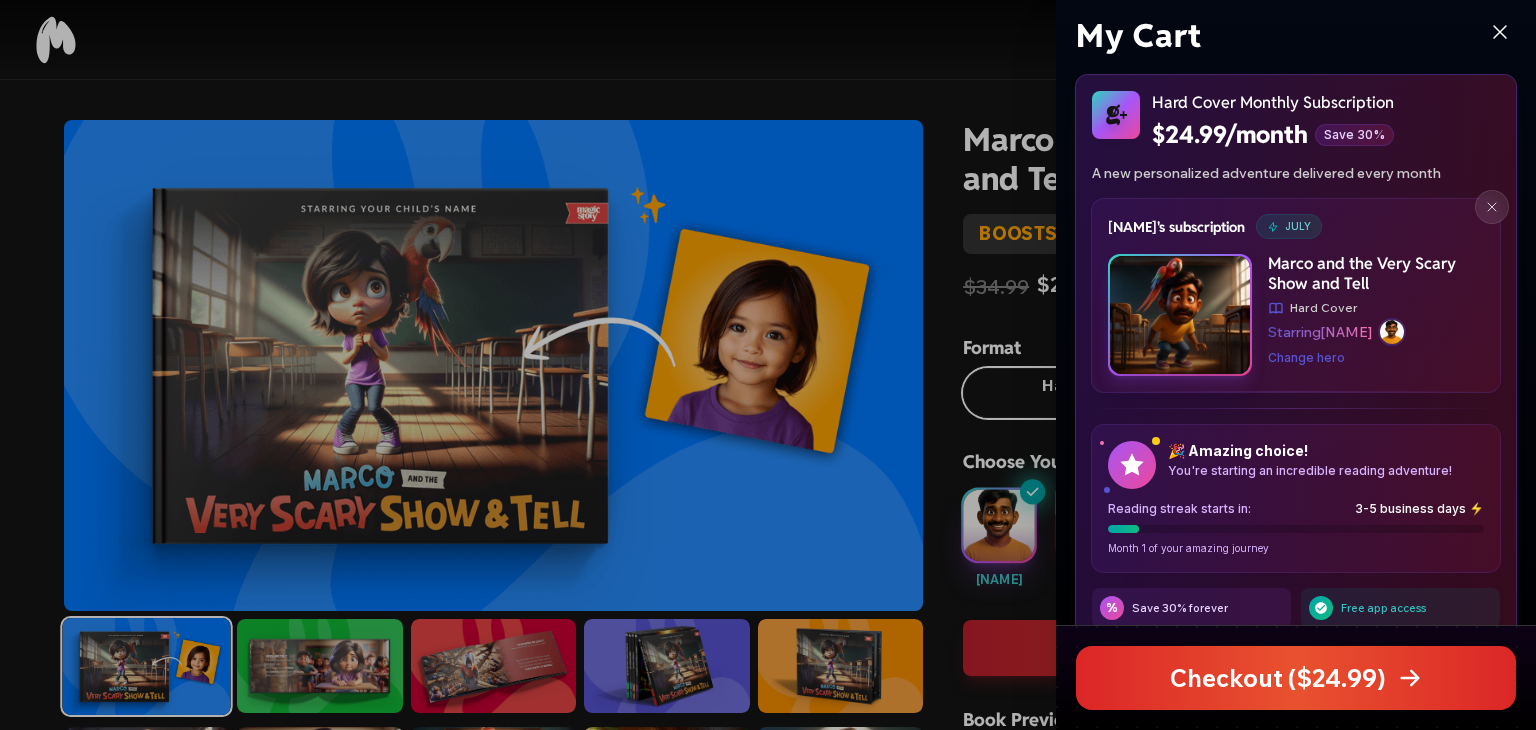 click on "Starring  [NAME]" at bounding box center [1320, 332] 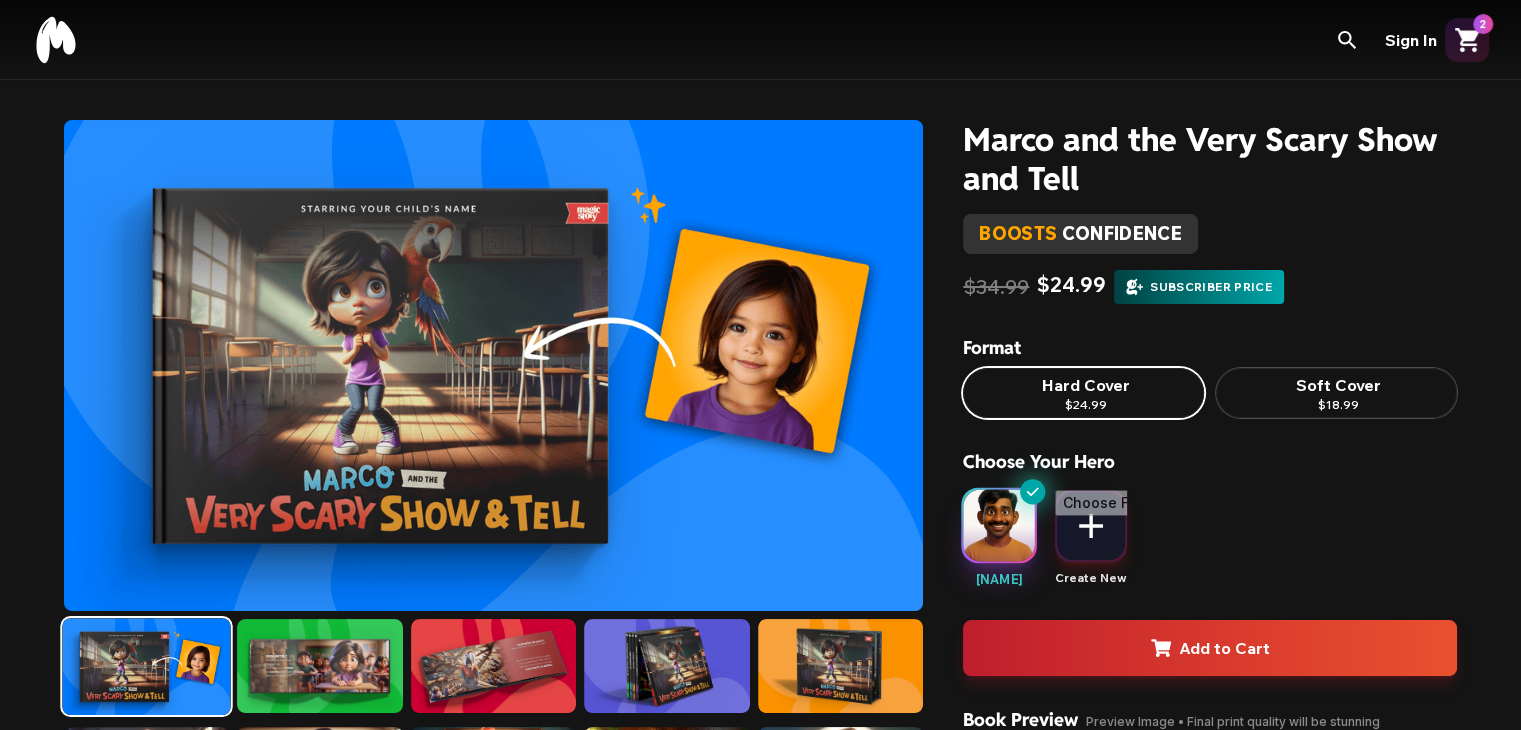 click at bounding box center [998, 525] 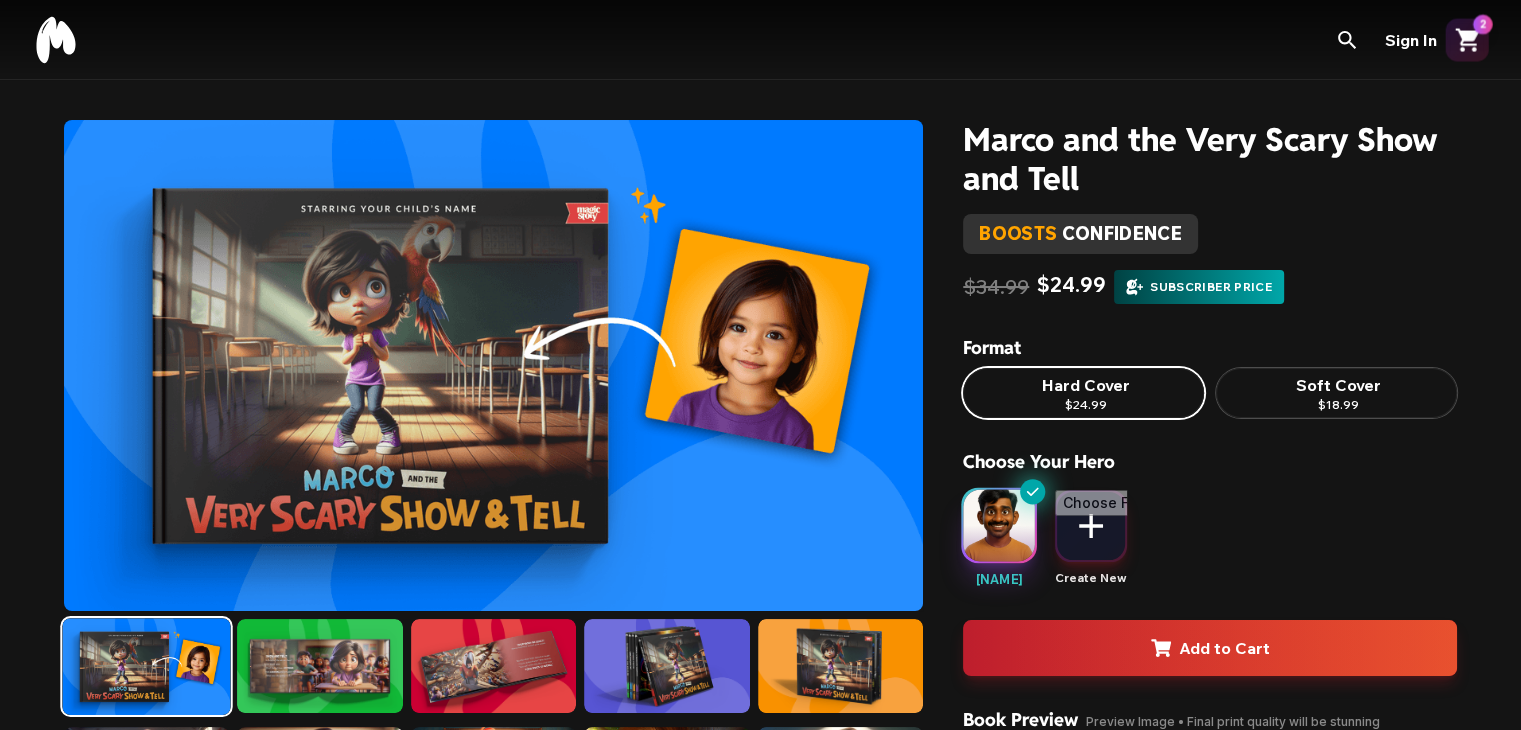 click 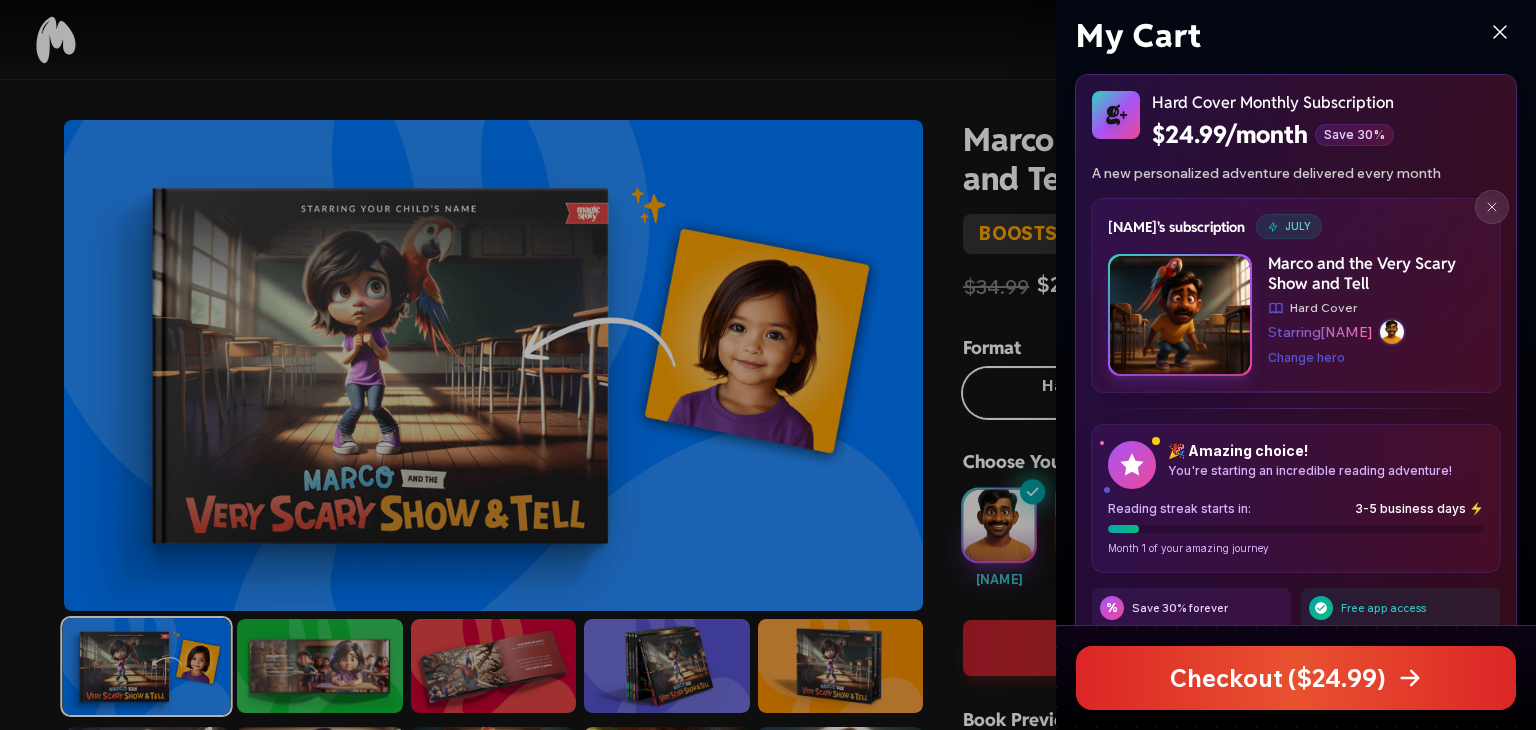 click on "JULY" at bounding box center (1298, 226) 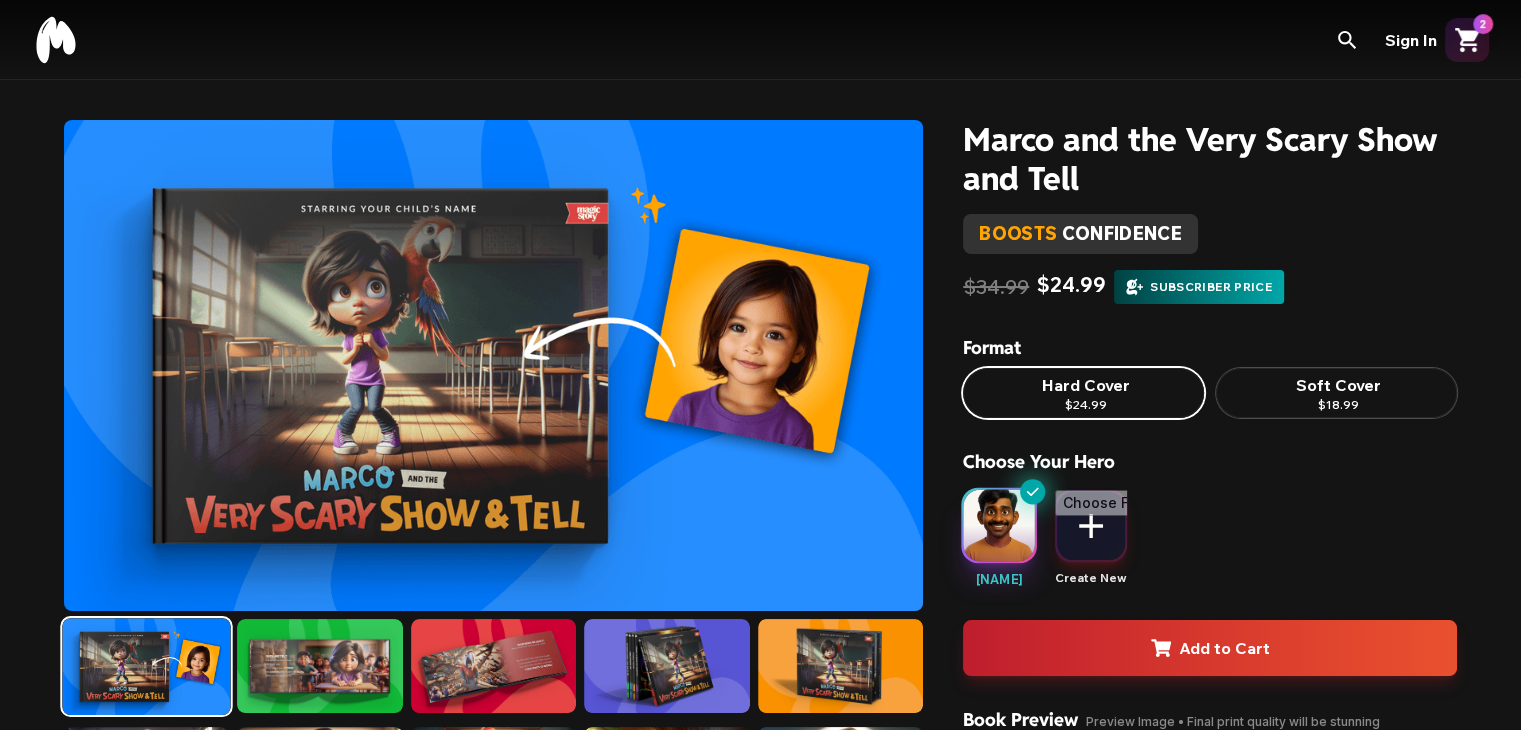 click at bounding box center [998, 525] 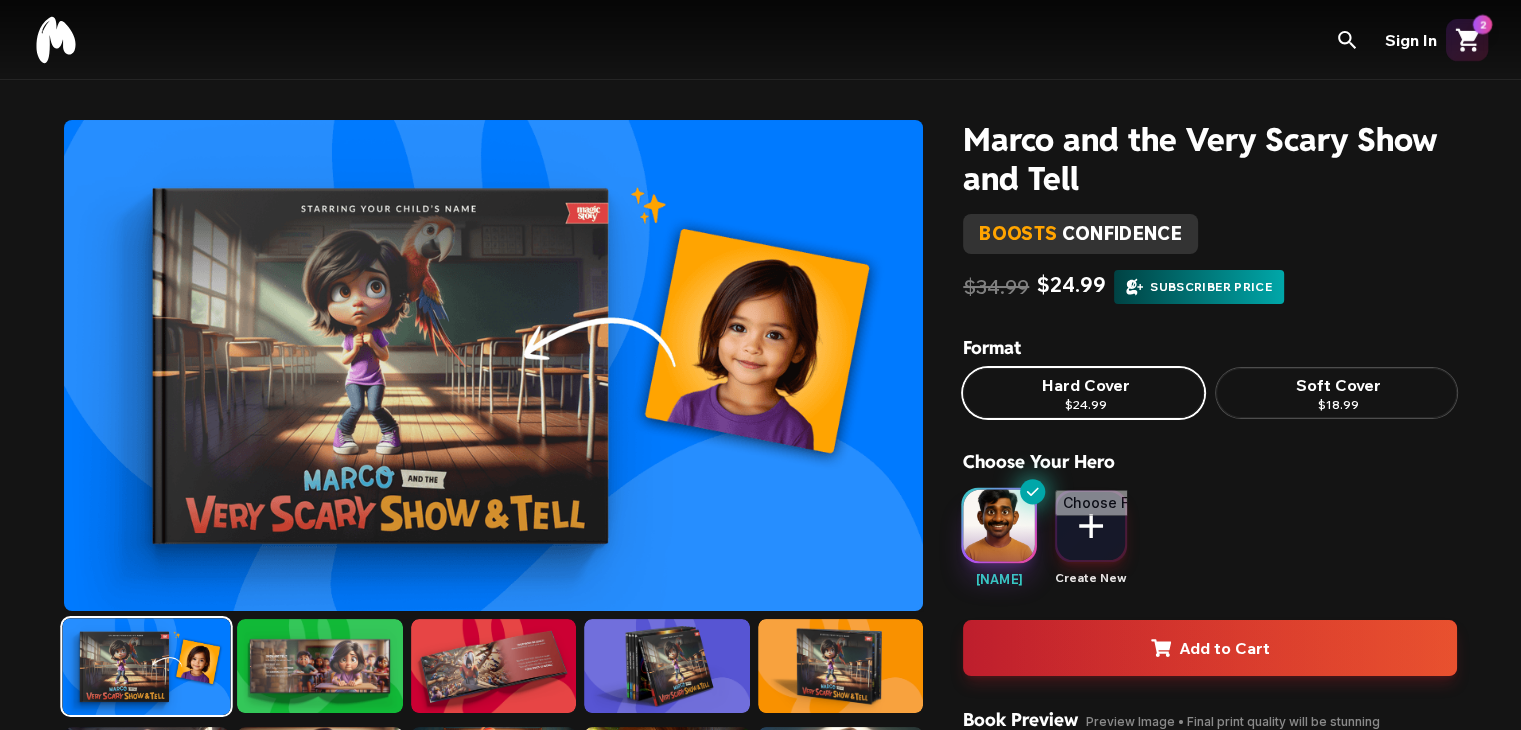 click 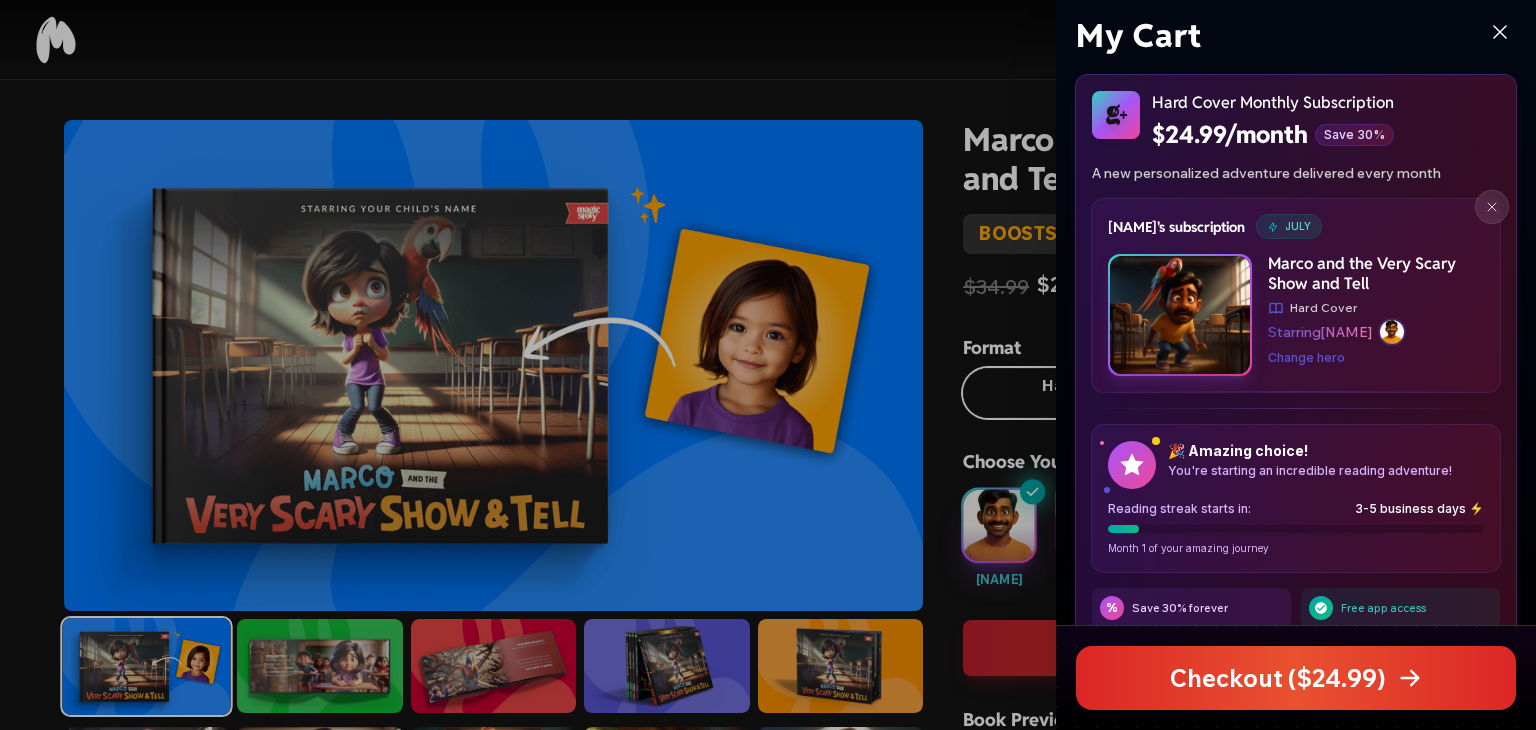 click 